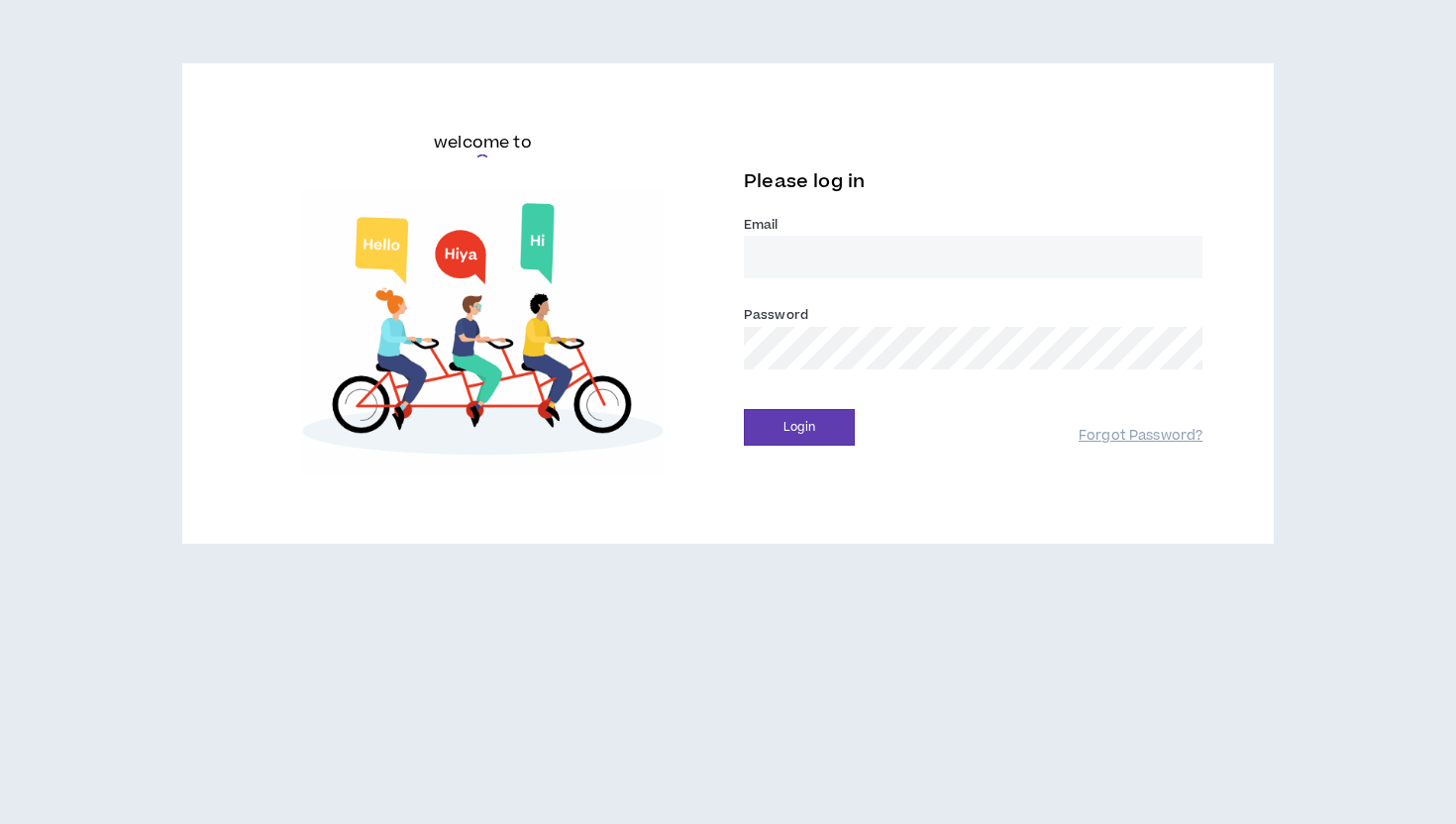scroll, scrollTop: 0, scrollLeft: 0, axis: both 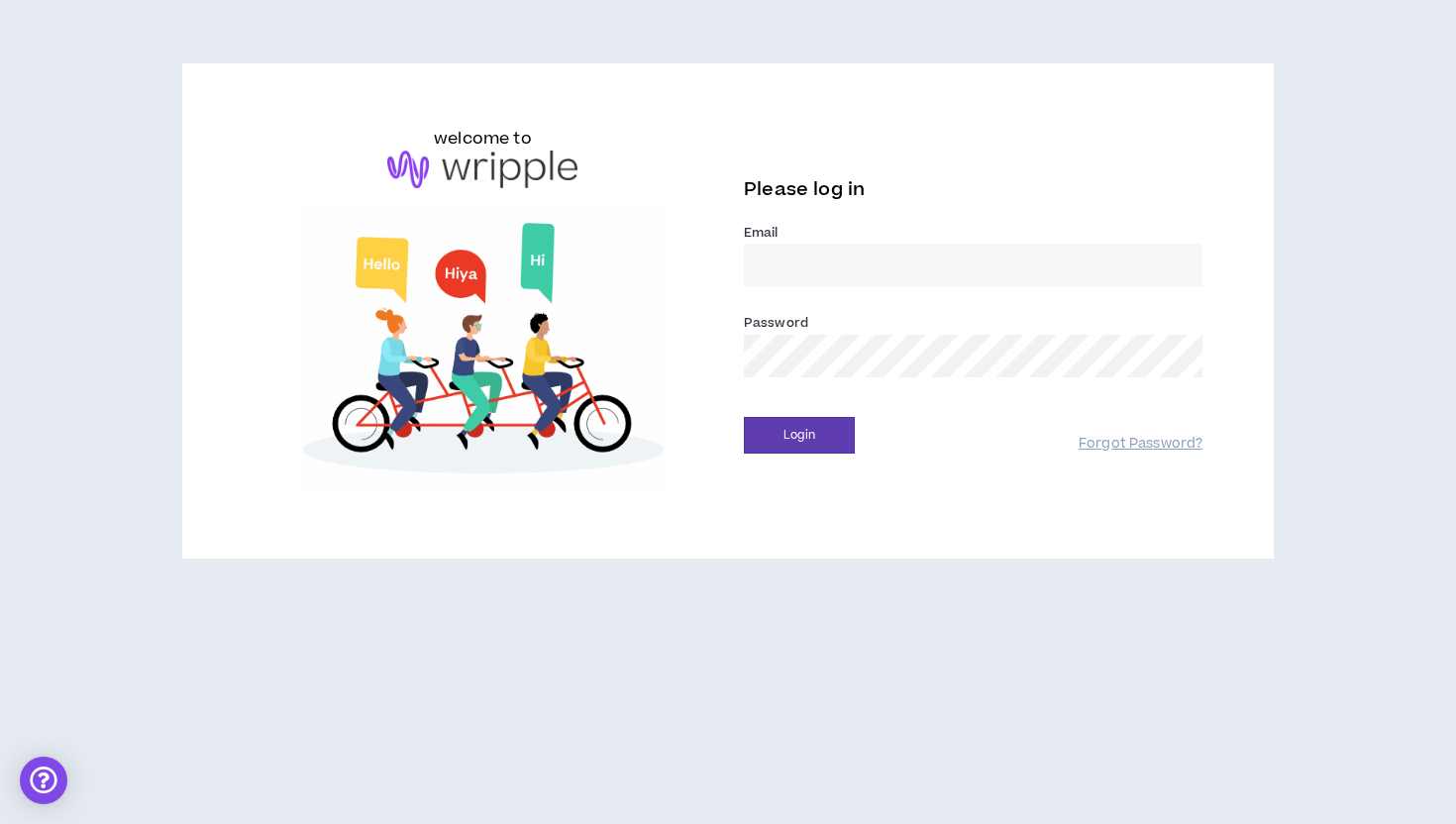click on "Email  *" at bounding box center [973, 261] 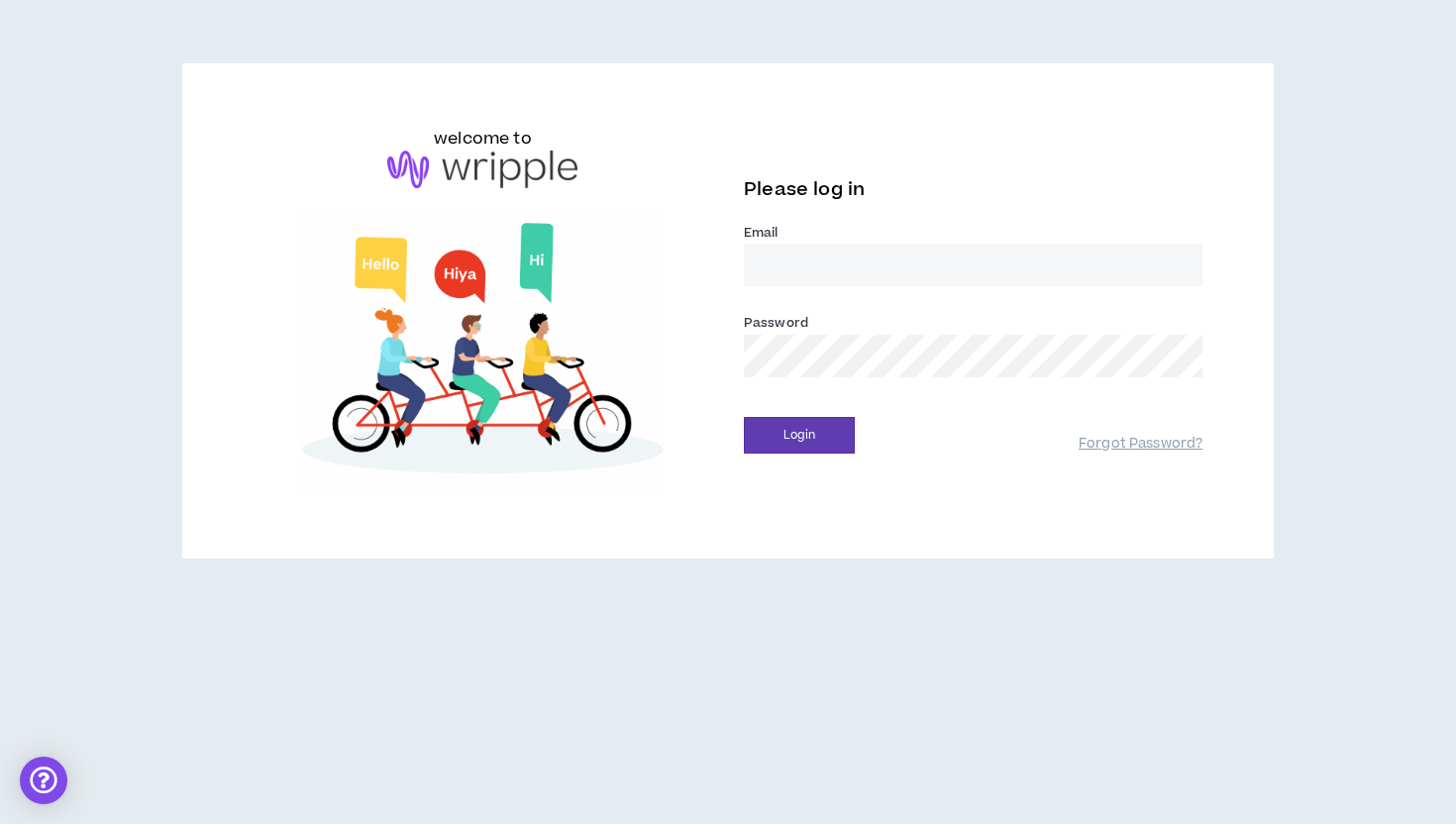 click on "Email  *" at bounding box center [973, 264] 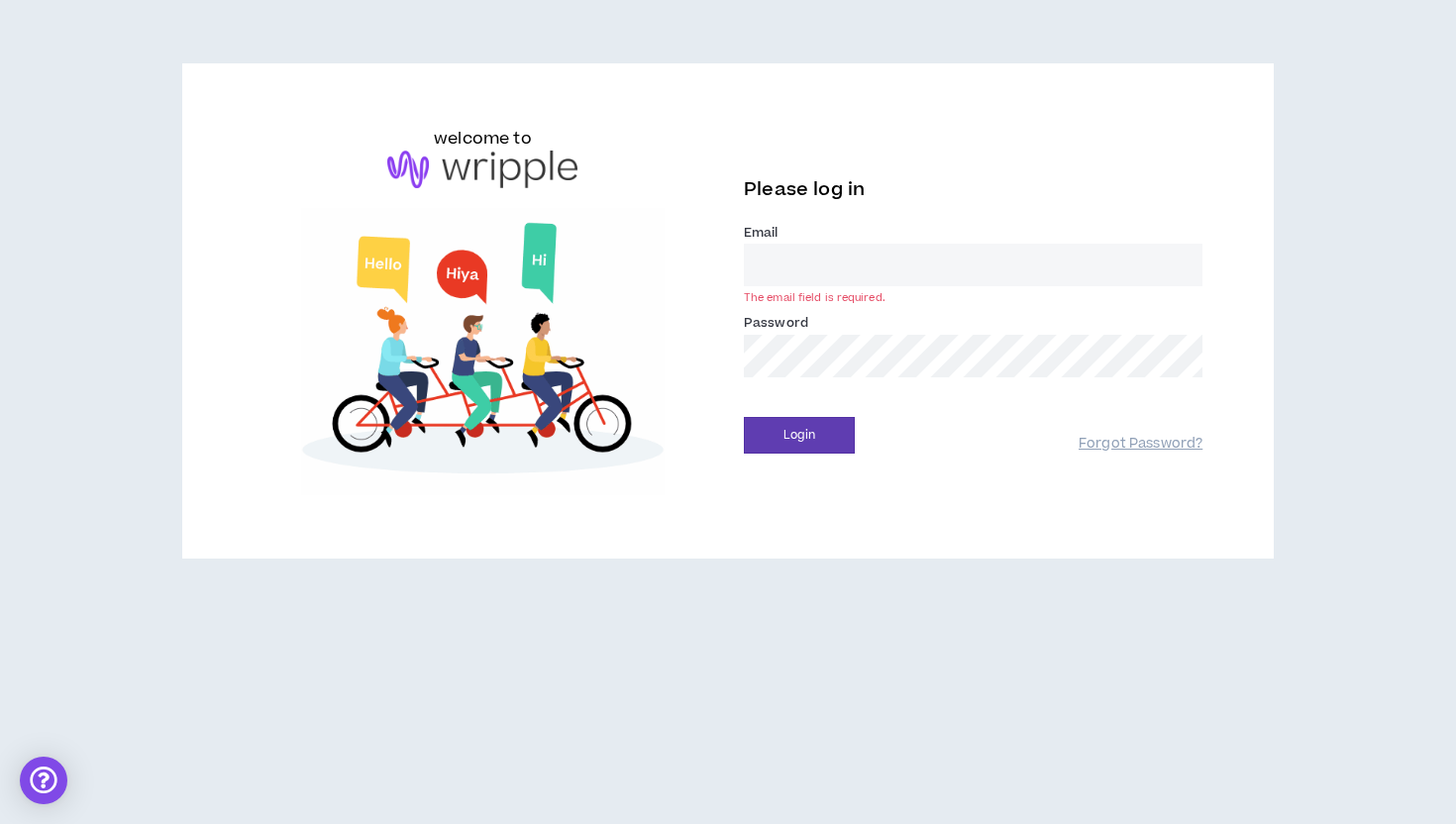 type on "[EMAIL_ADDRESS][DOMAIN_NAME]" 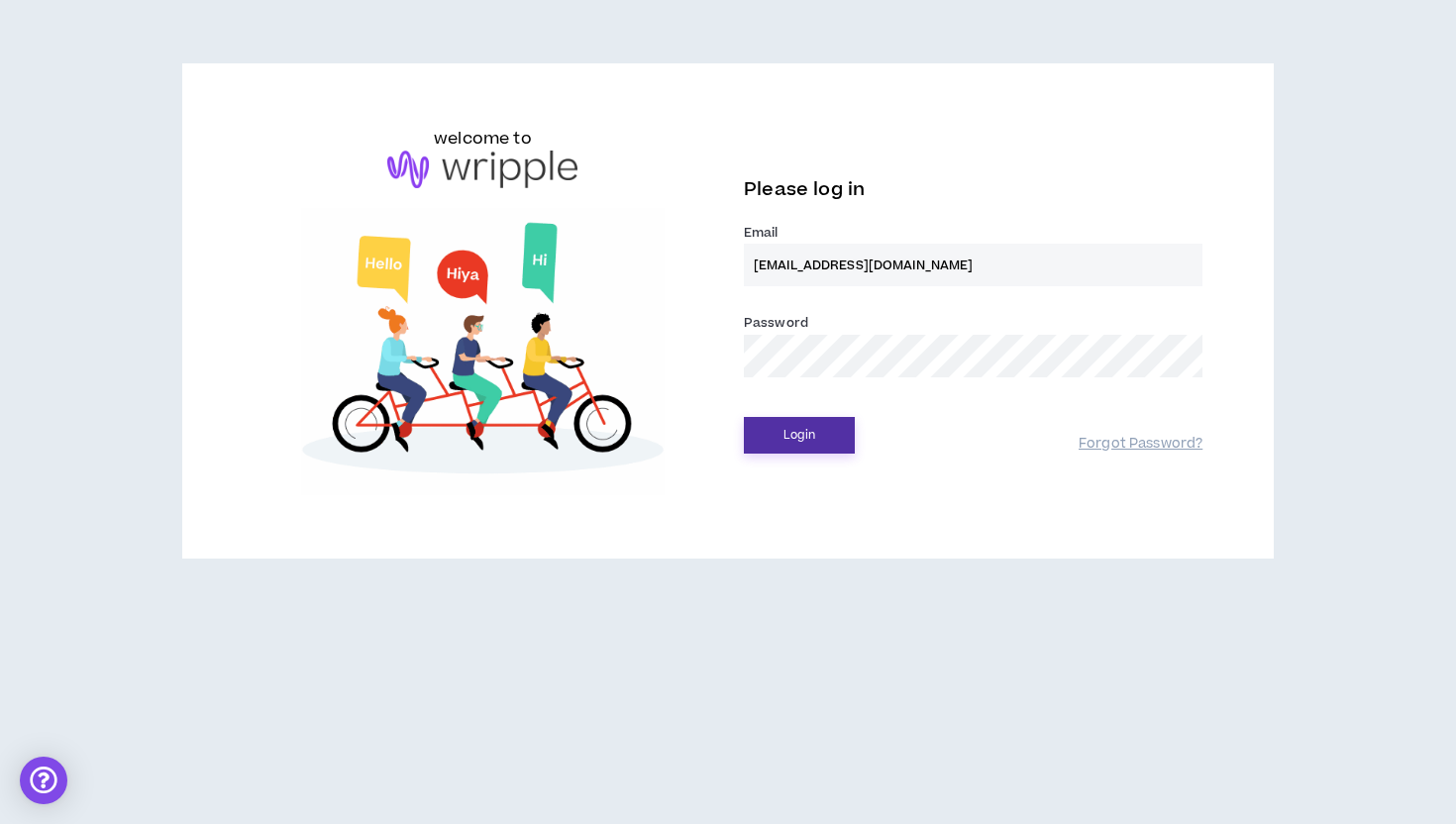click on "Login" at bounding box center (799, 435) 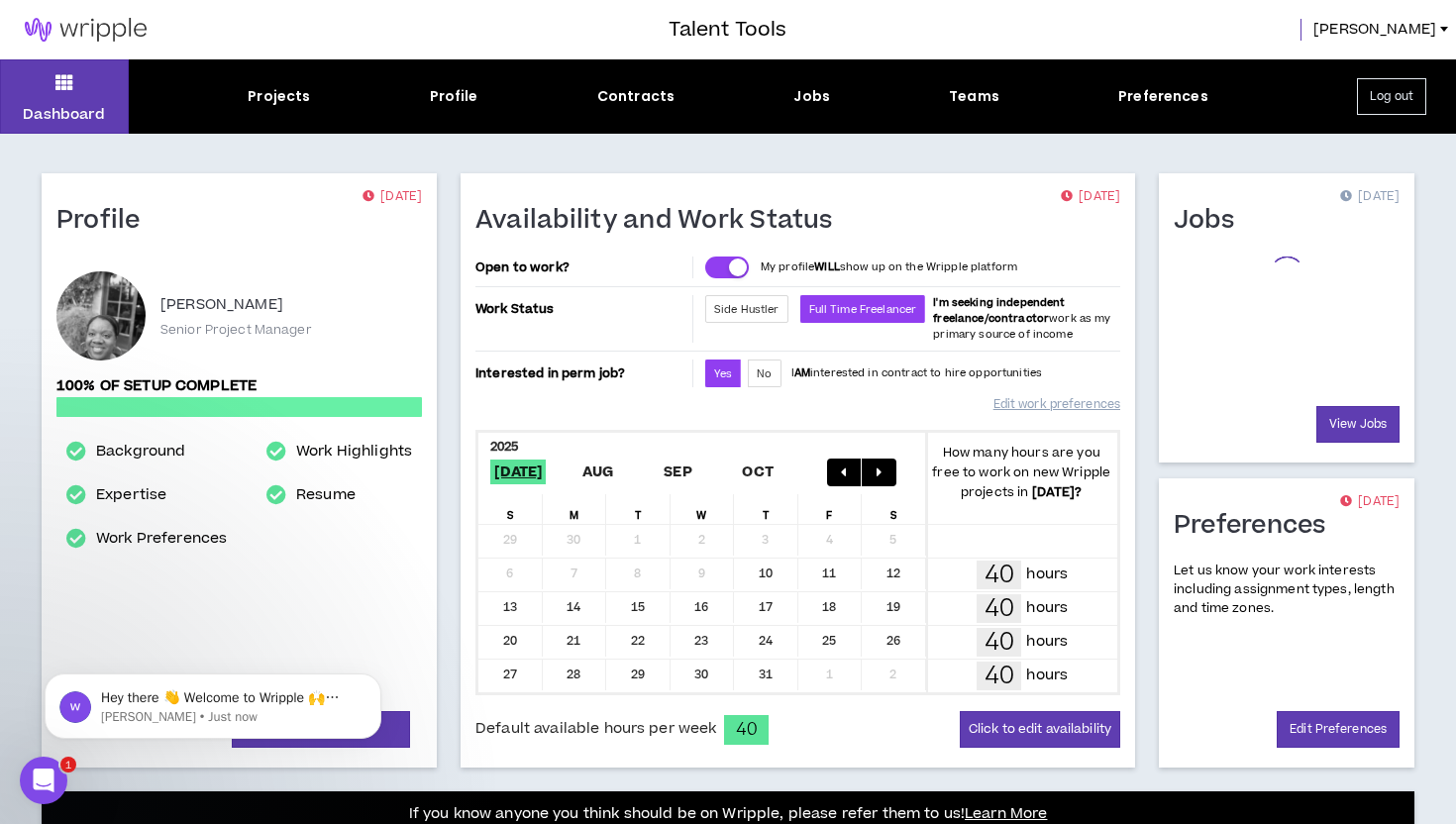 scroll, scrollTop: 0, scrollLeft: 0, axis: both 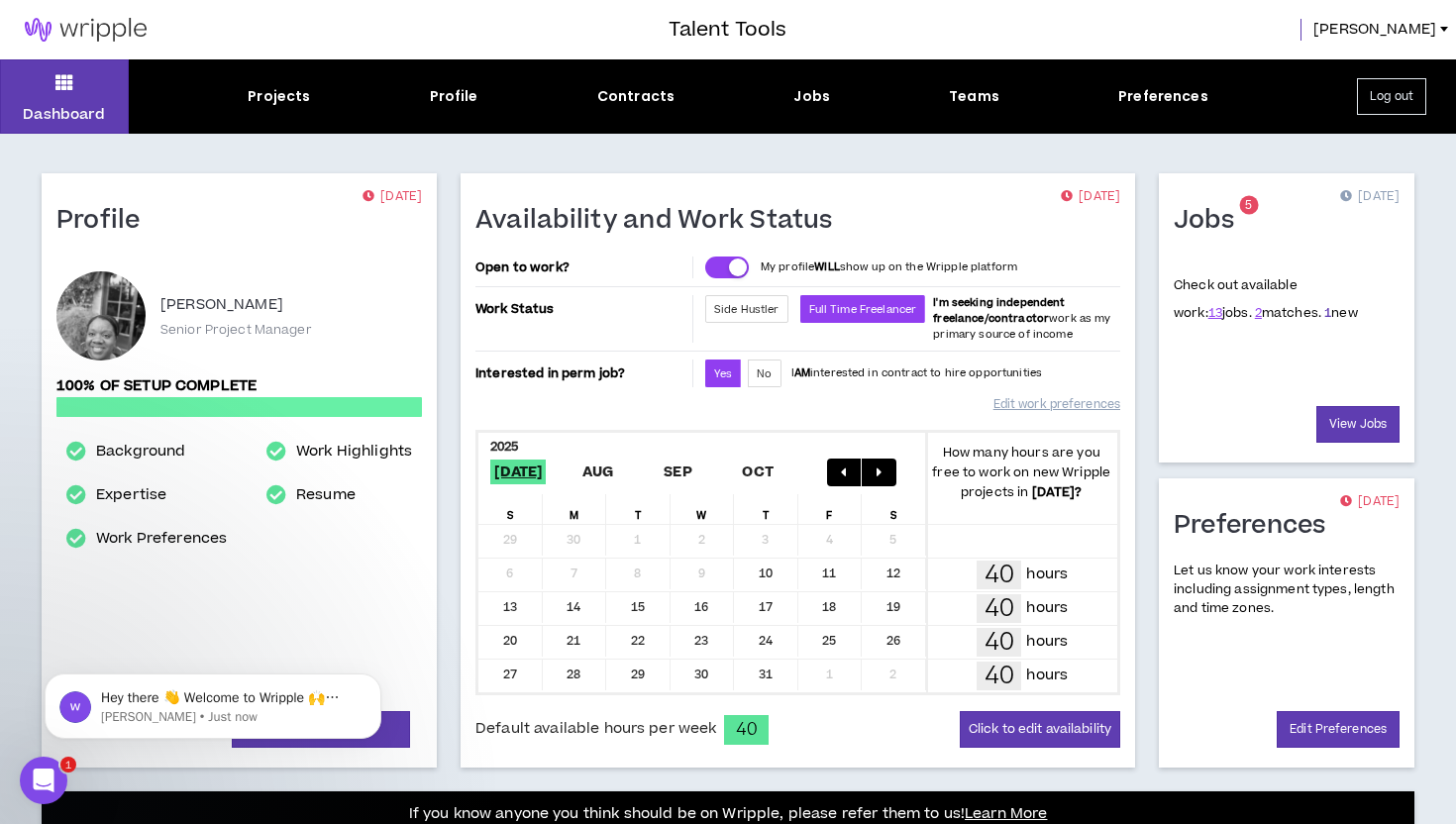 click on "1" at bounding box center [1327, 313] 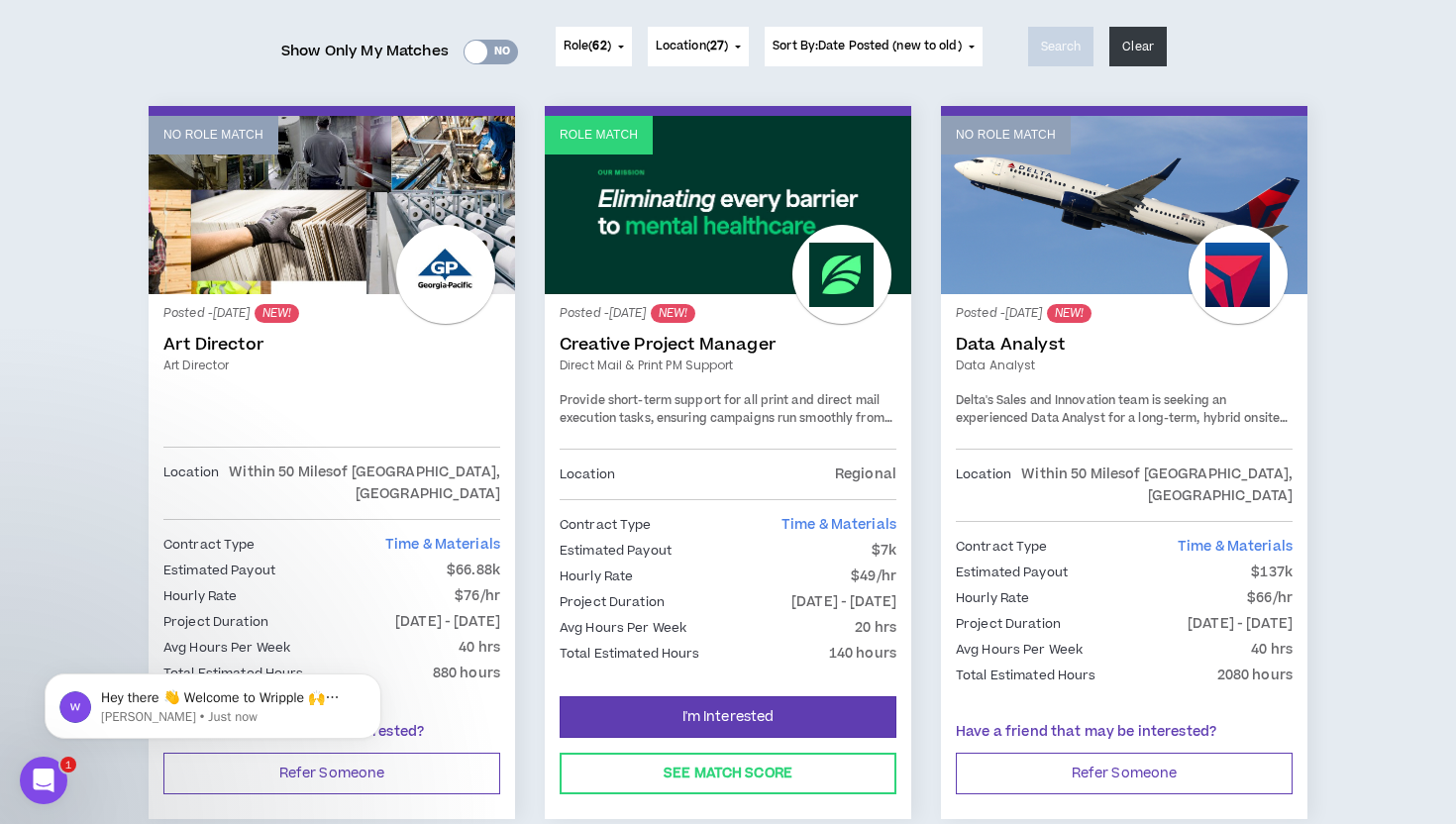 scroll, scrollTop: 254, scrollLeft: 0, axis: vertical 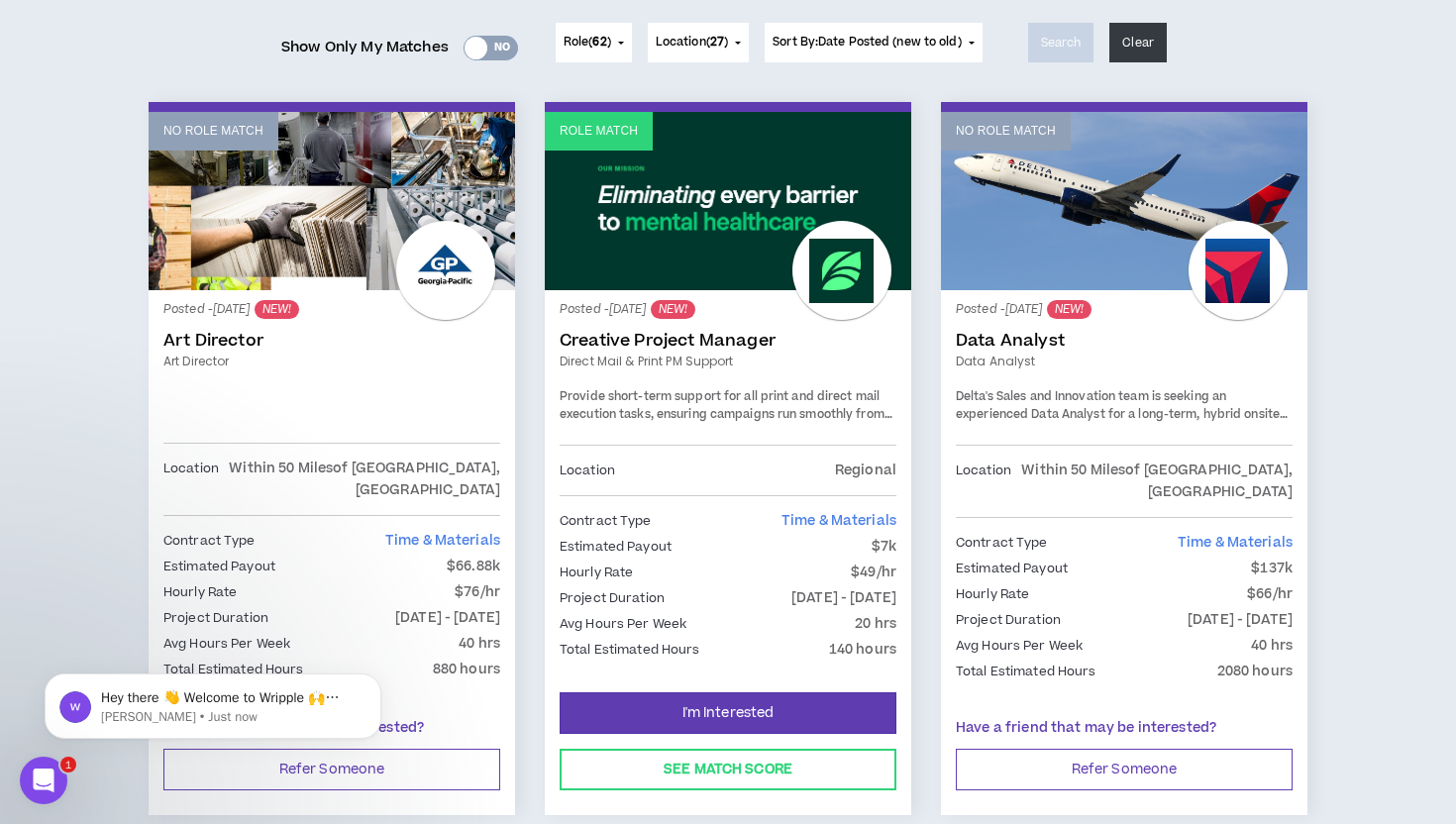 click on "Creative Project Manager" at bounding box center [728, 341] 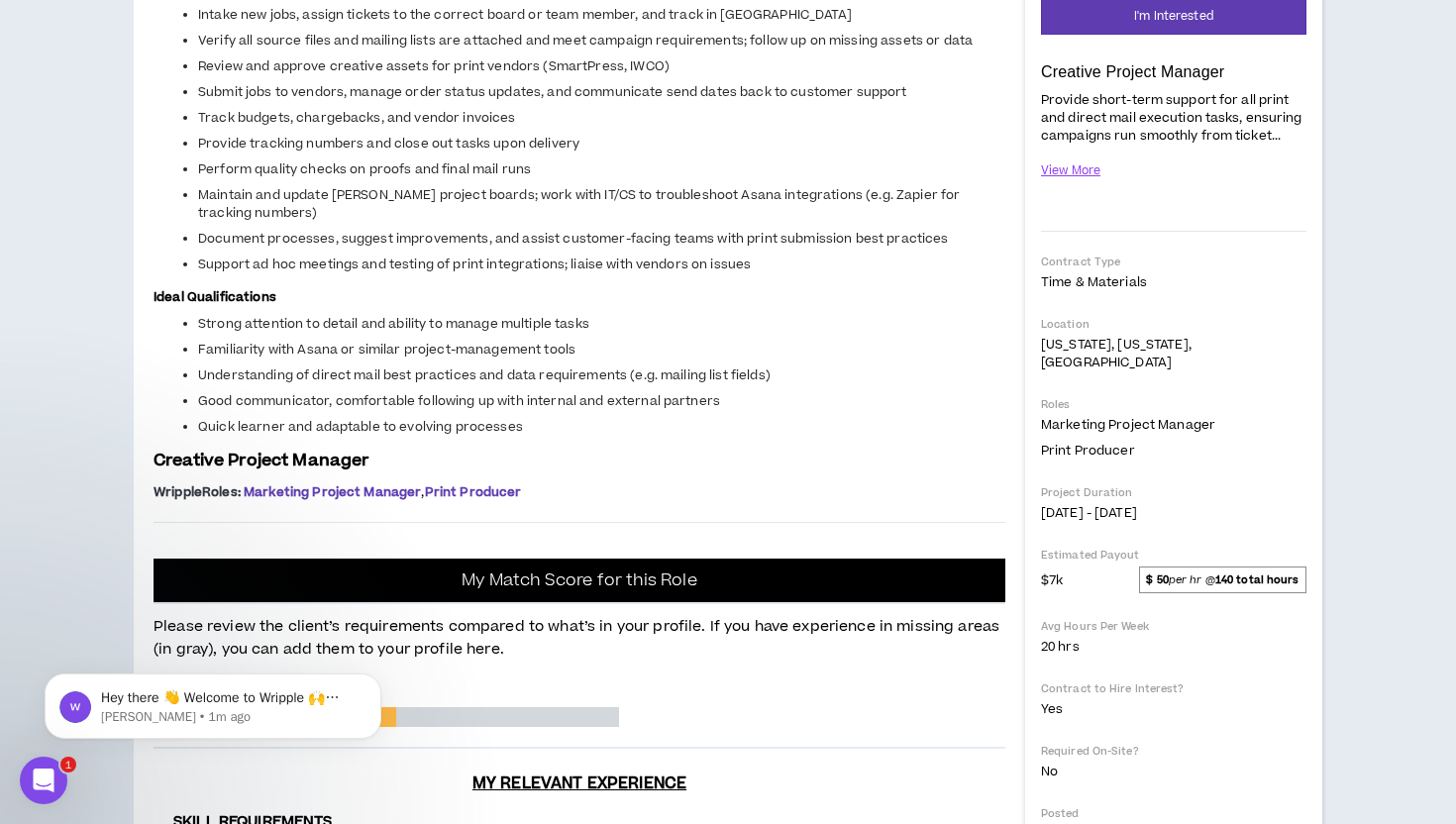 scroll, scrollTop: 324, scrollLeft: 0, axis: vertical 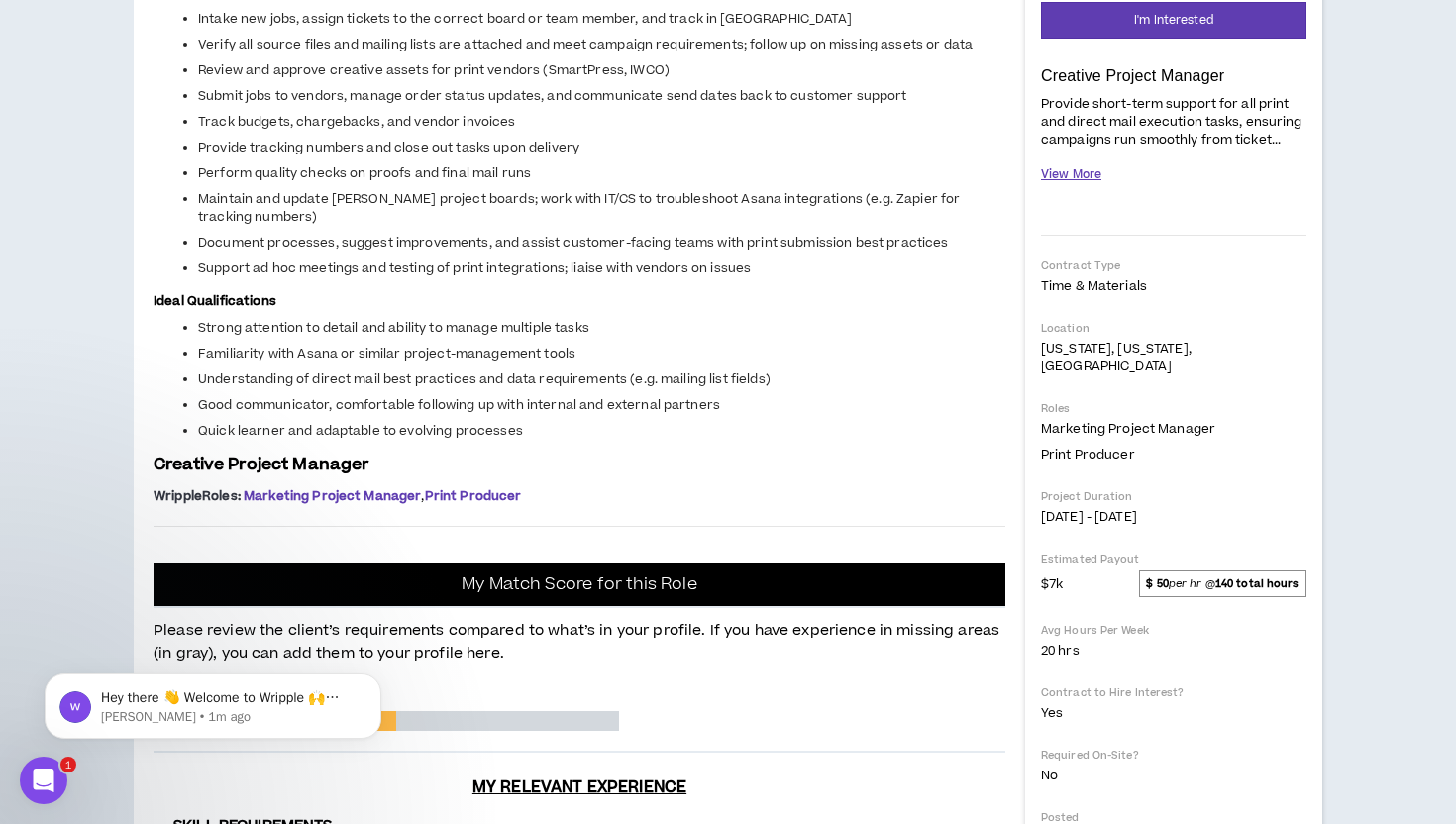 click on "View More" at bounding box center [1071, 174] 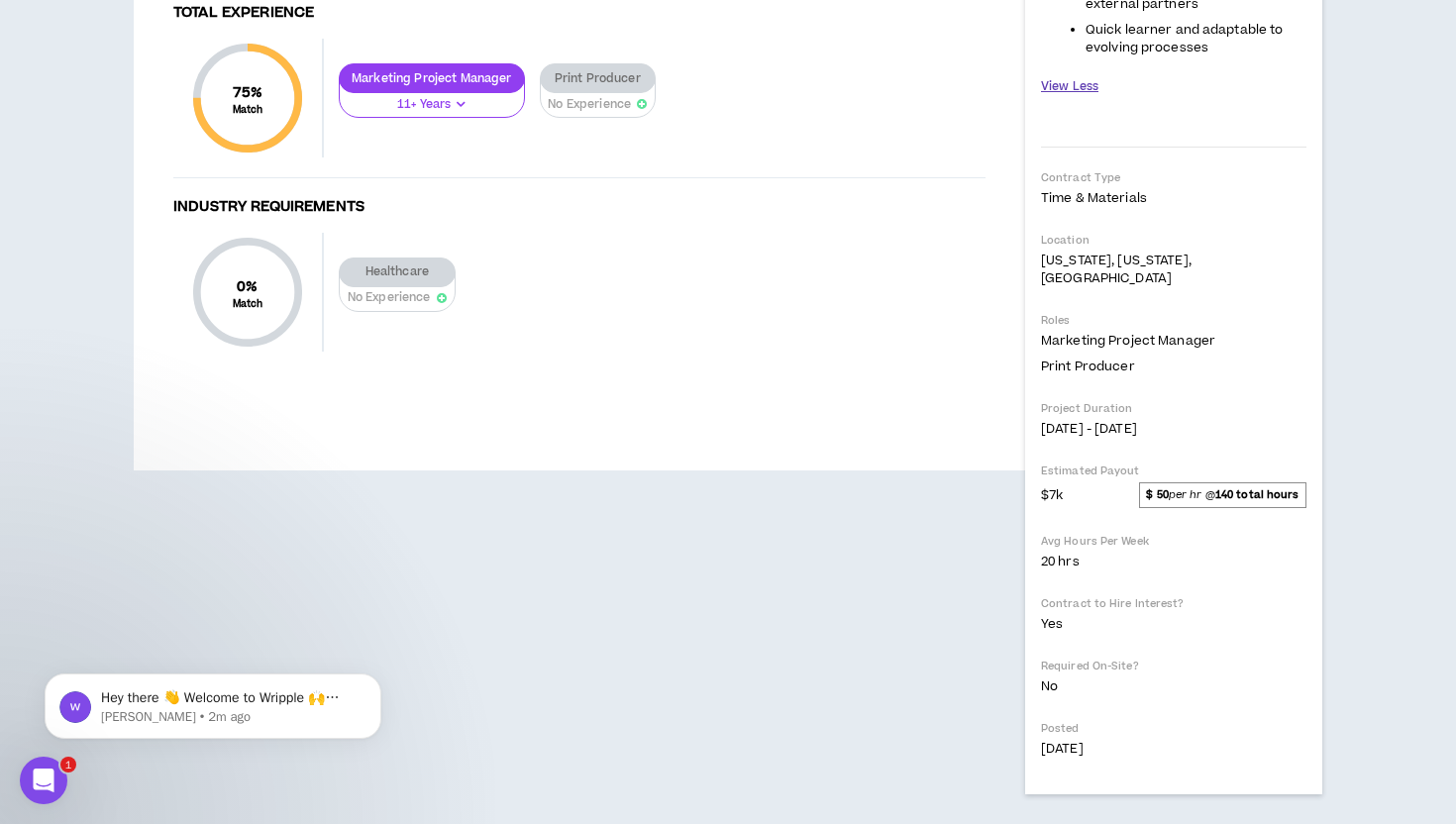 scroll, scrollTop: 1424, scrollLeft: 0, axis: vertical 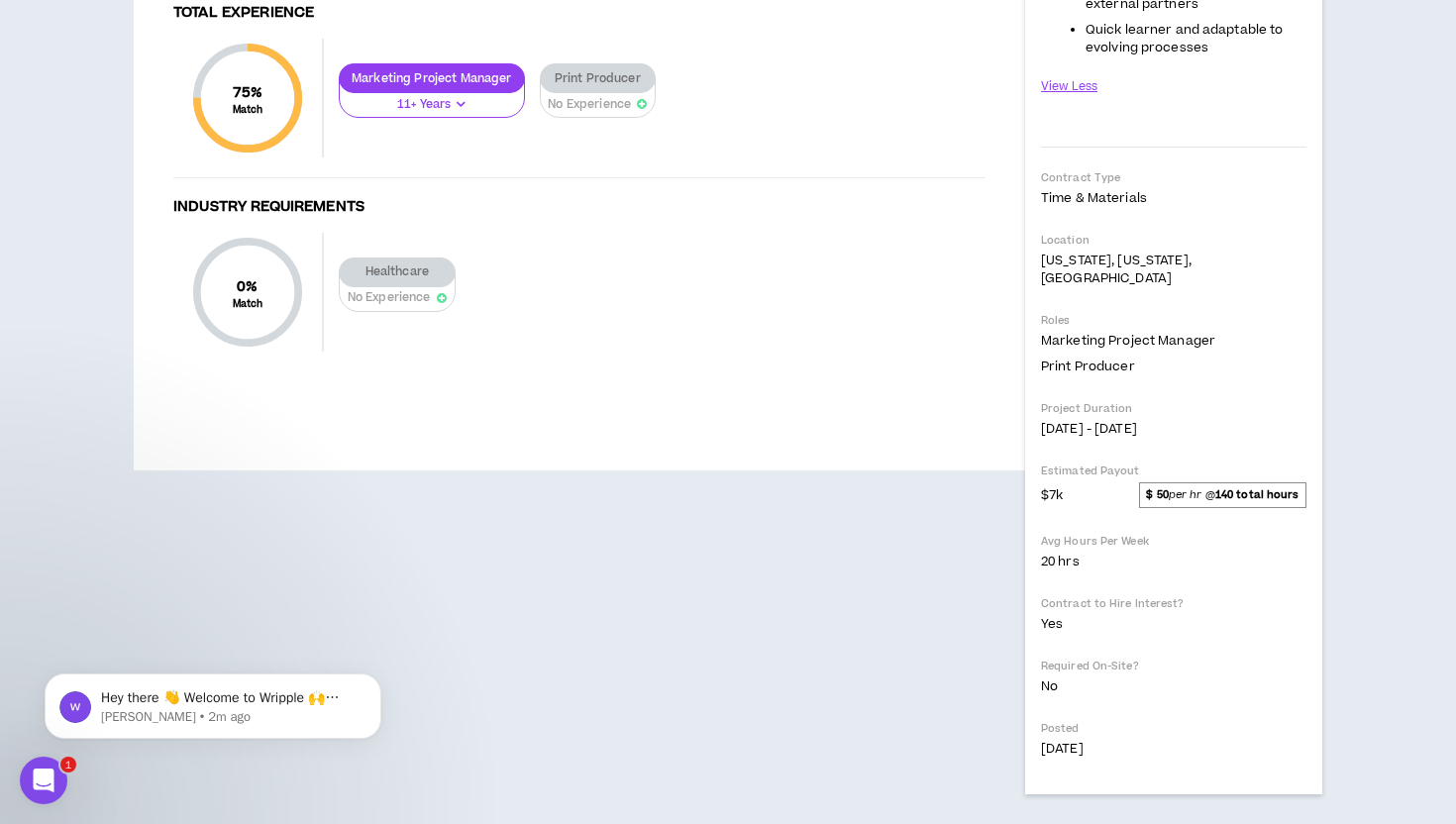 click on "QA" at bounding box center (863, -160) 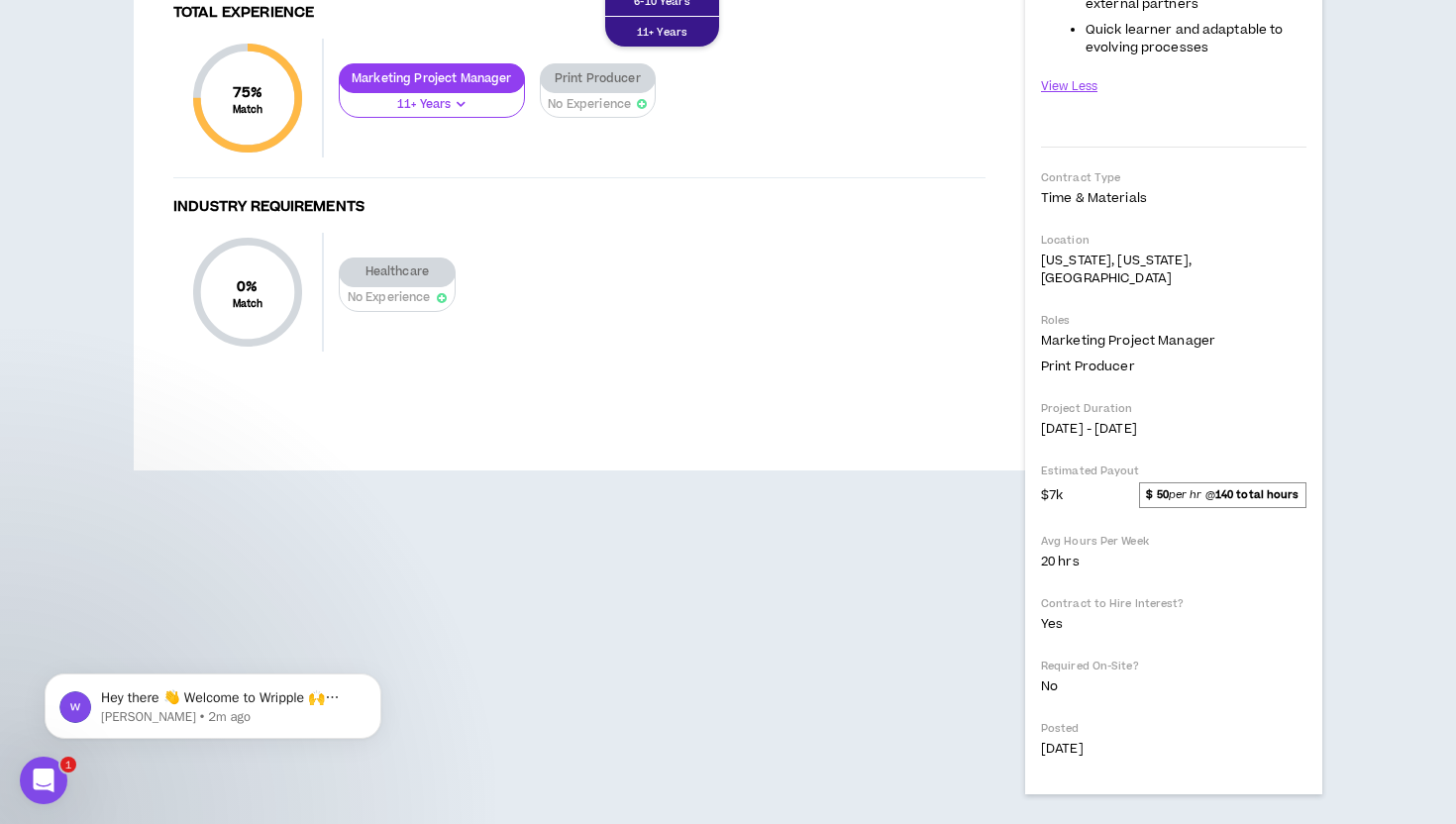 click on "0-1 Years" at bounding box center [662, -60] 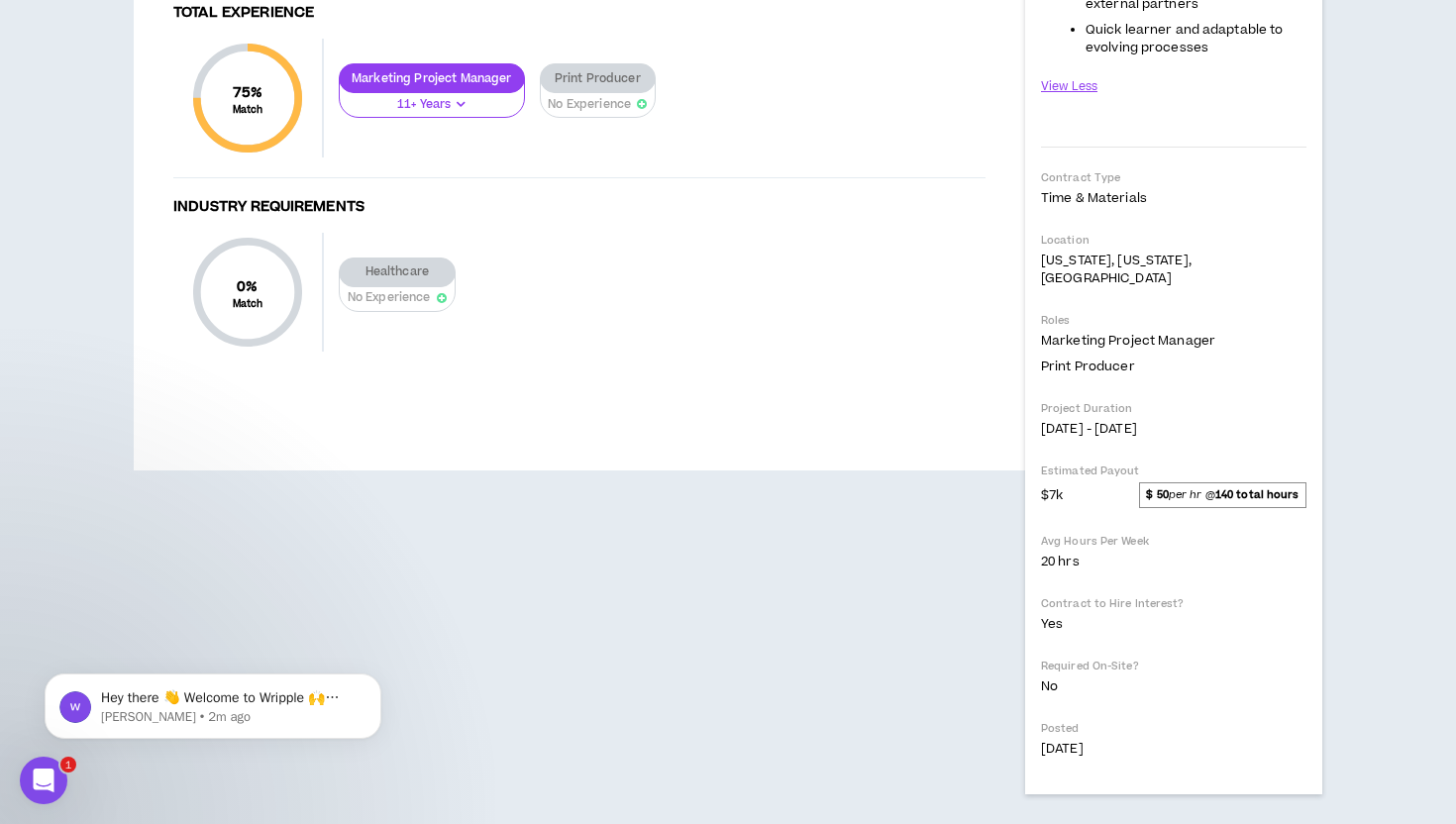 click on "No Experience" at bounding box center (393, -65) 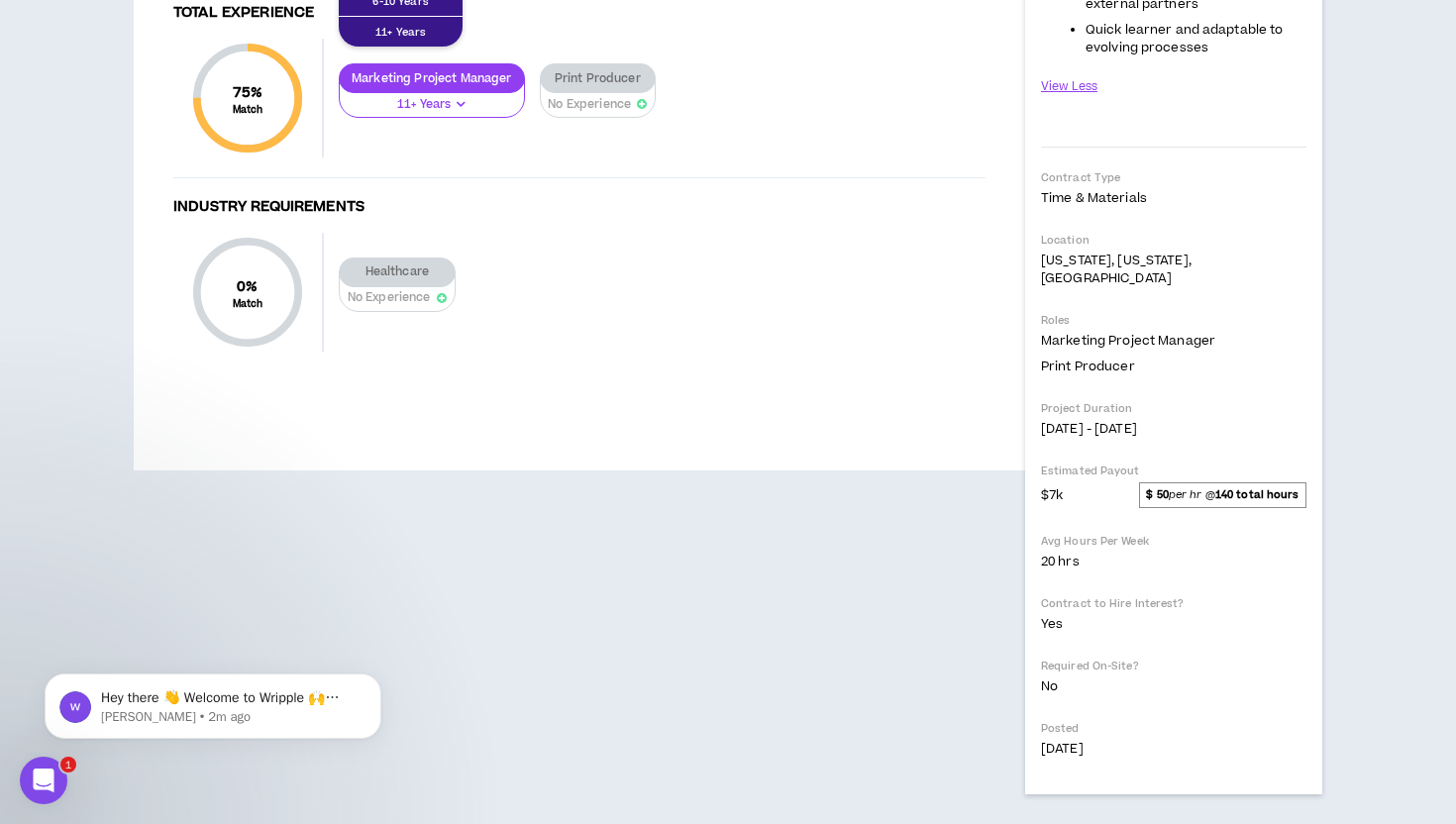 click on "2-5 Years" at bounding box center (400, -30) 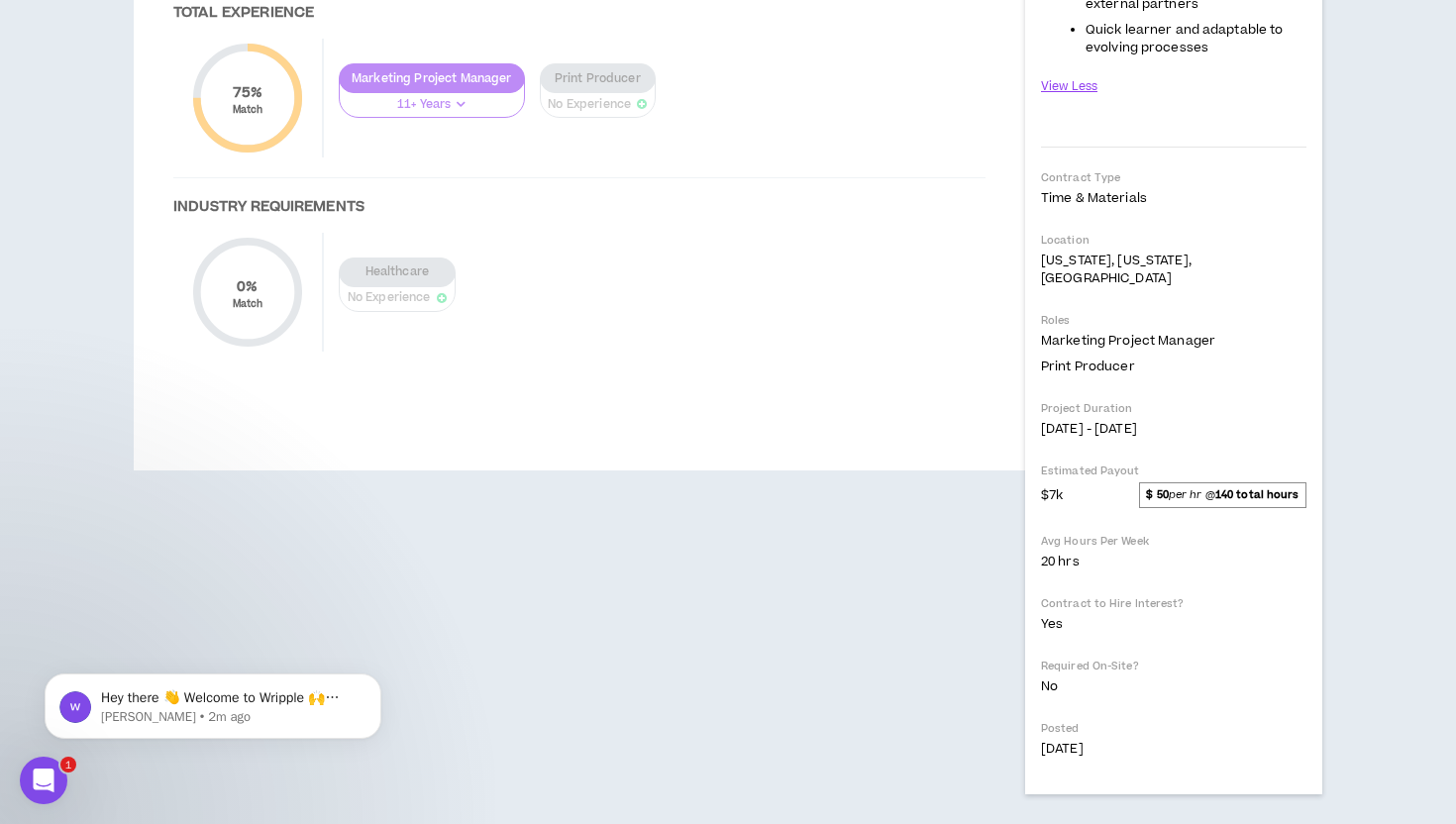 click at bounding box center (579, -10) 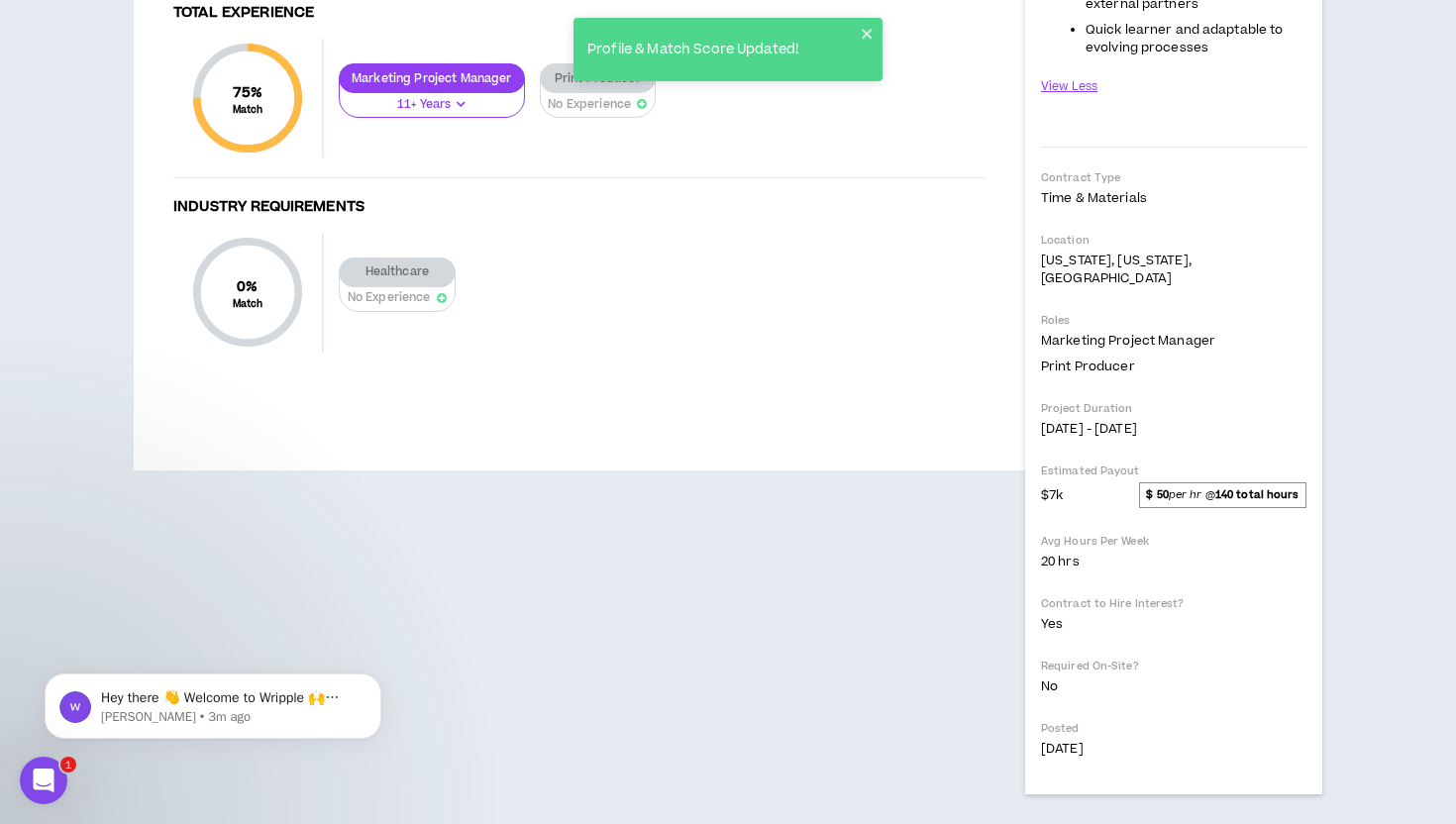 click on "Print" at bounding box center [536, -91] 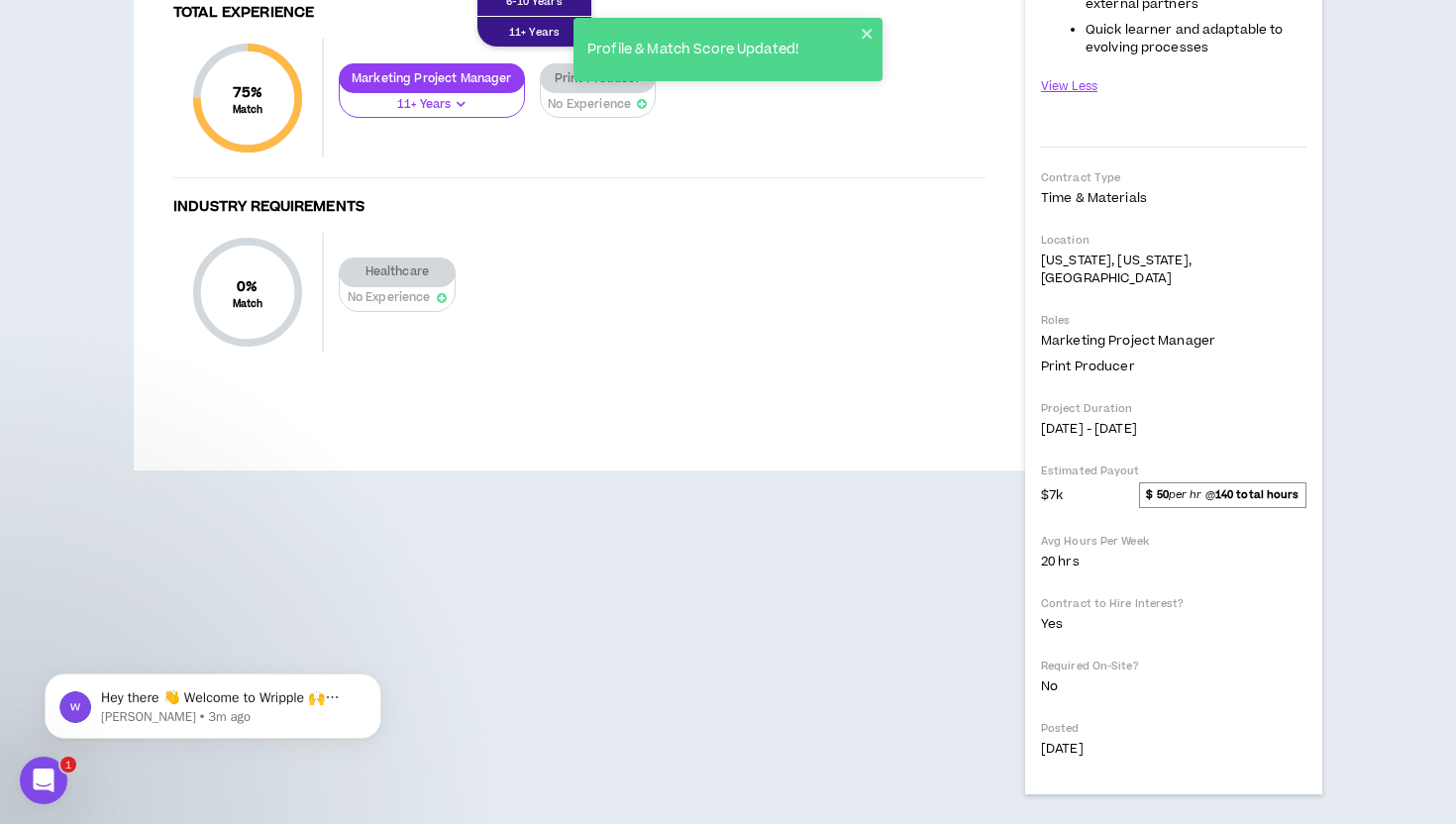click on "2-5 Years" at bounding box center (534, -30) 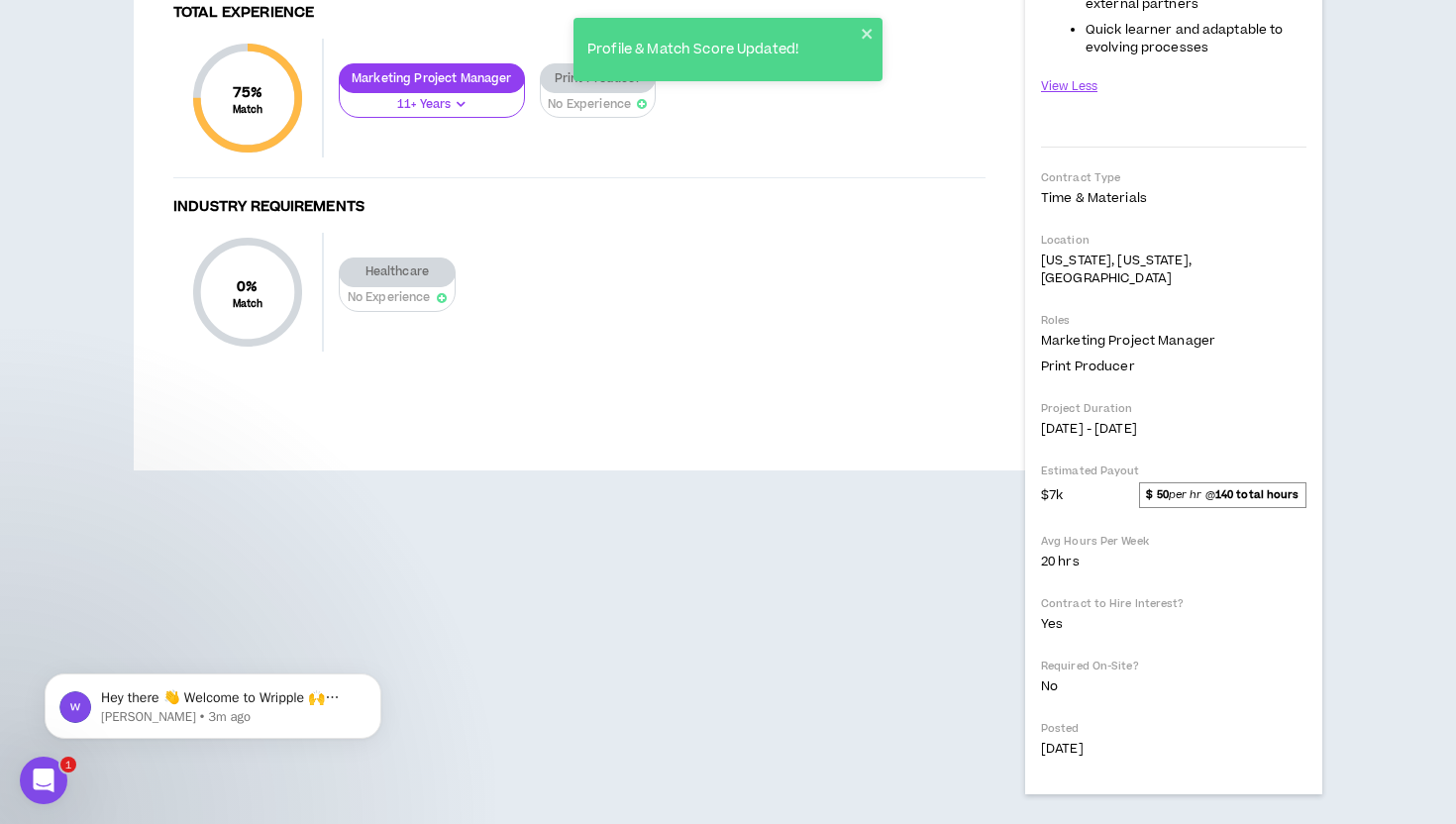 click on "Direct Mail" at bounding box center [800, -91] 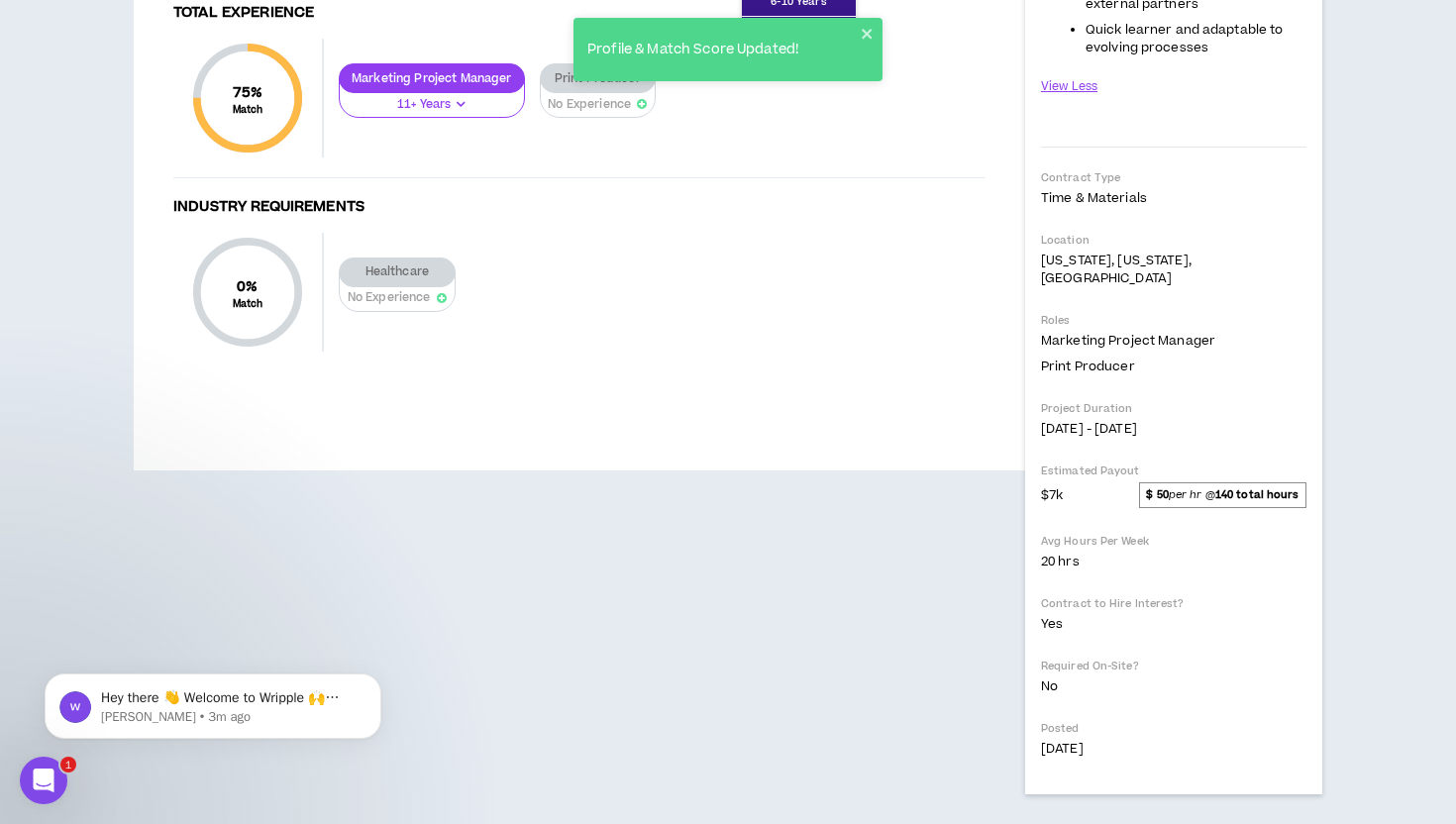 click on "2-5 Years" at bounding box center (798, -30) 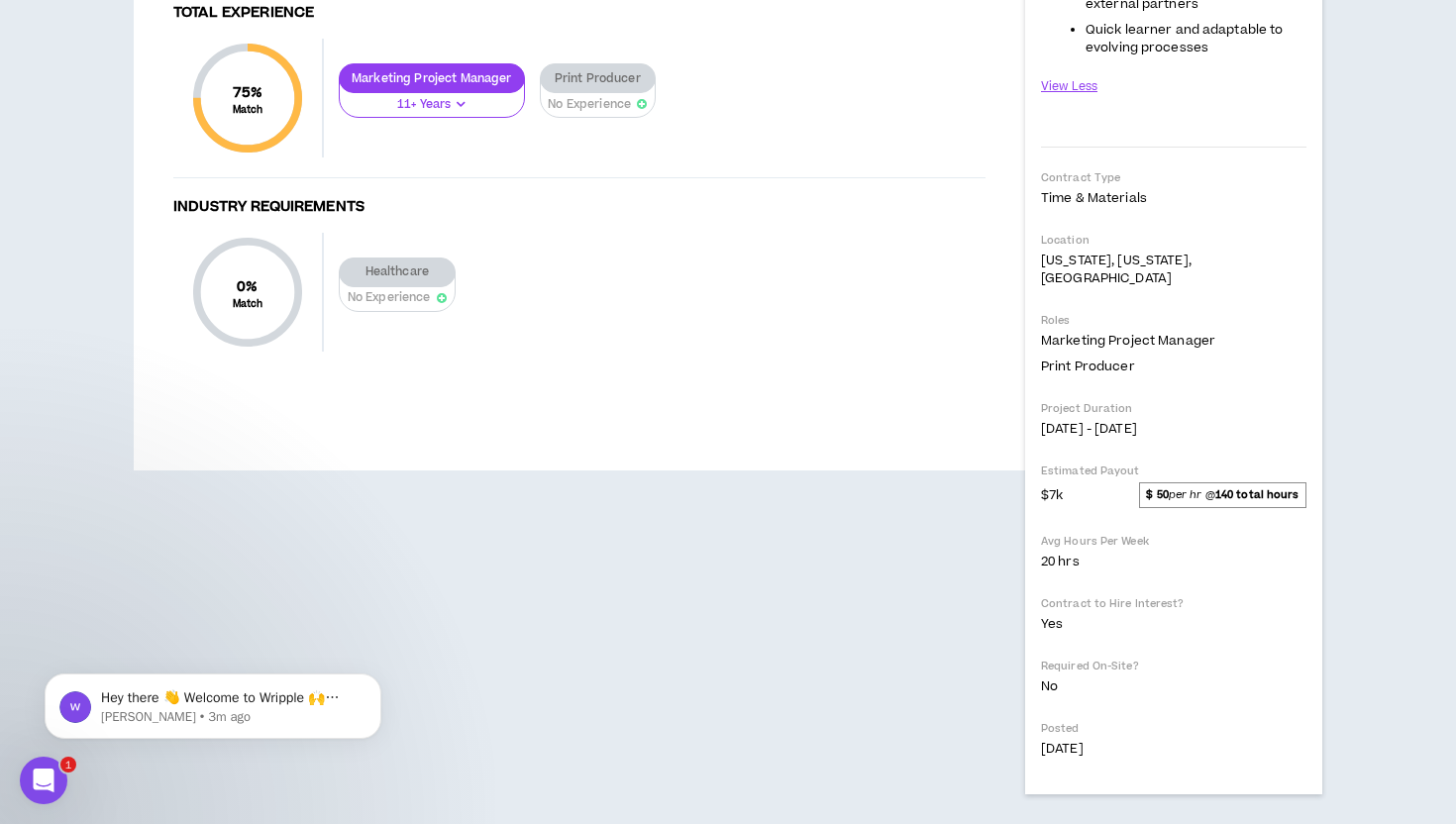 scroll, scrollTop: 1574, scrollLeft: 0, axis: vertical 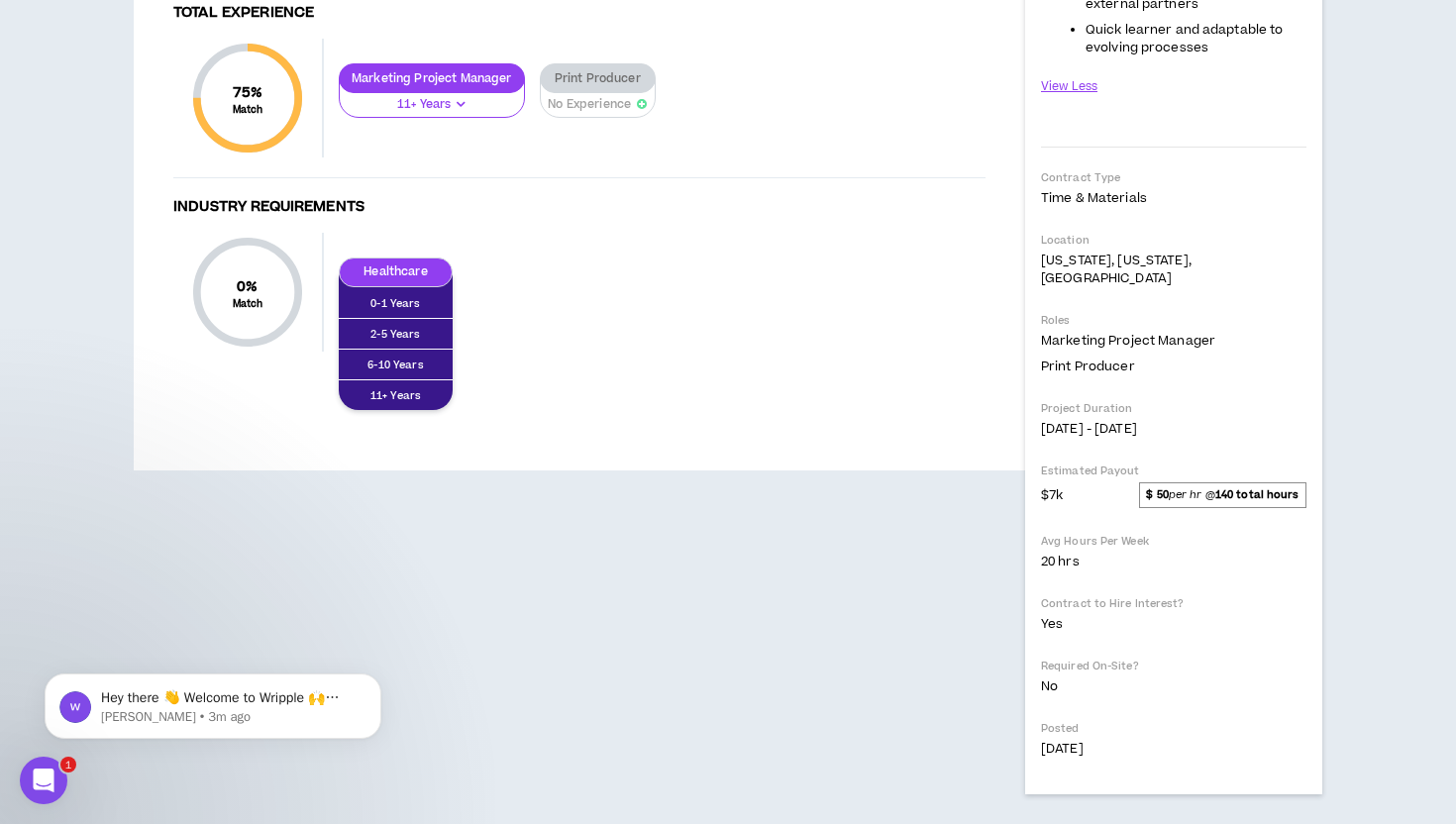 click on "Hey there 👋 Welcome to Wripple 🙌 Take a look around! If you have any questions, just reply to this message. [PERSON_NAME] • 3m ago" 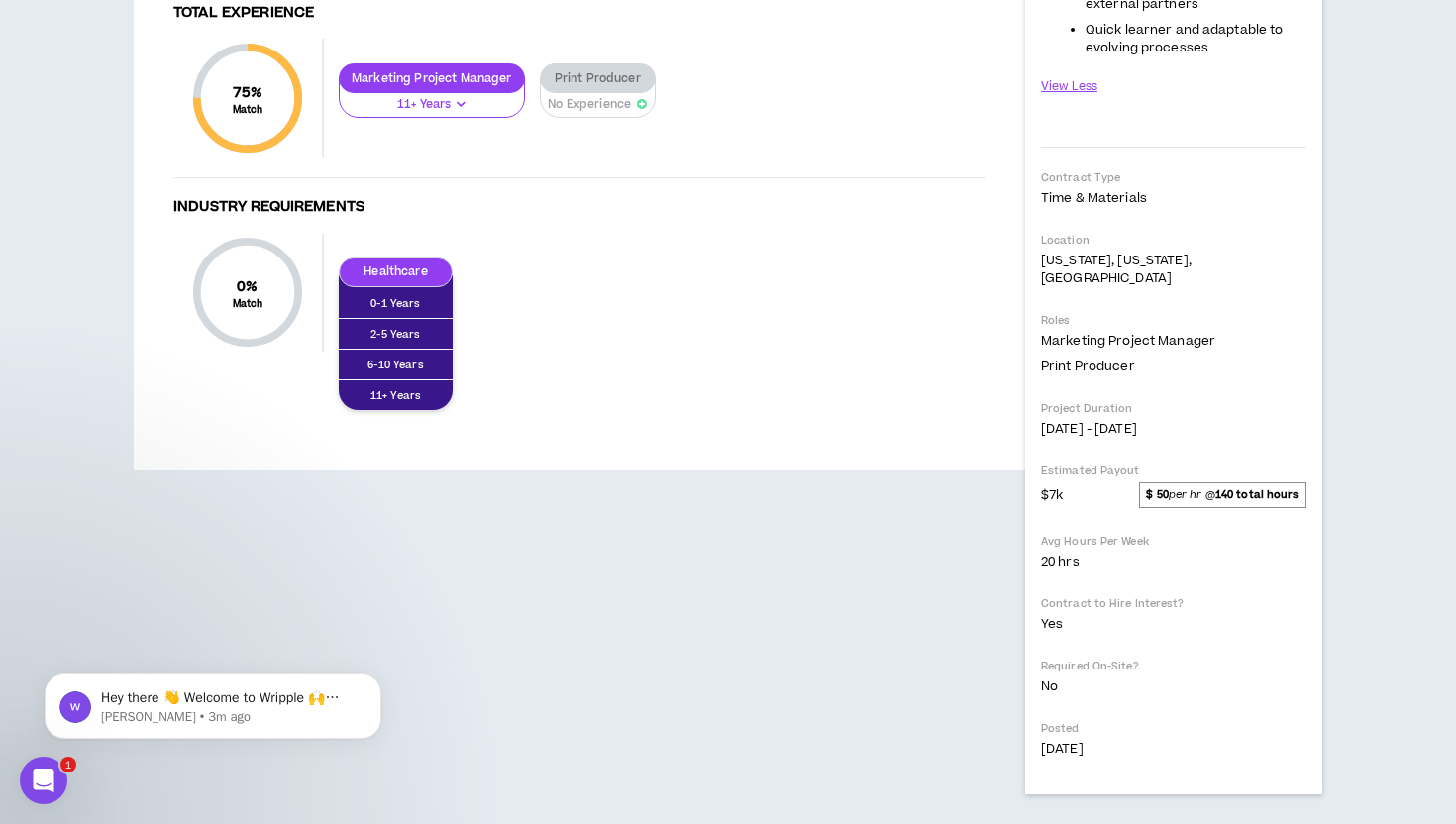 click on "Hey there 👋 Welcome to Wripple 🙌 Take a look around! If you have any questions, just reply to this message. [PERSON_NAME] • 3m ago" 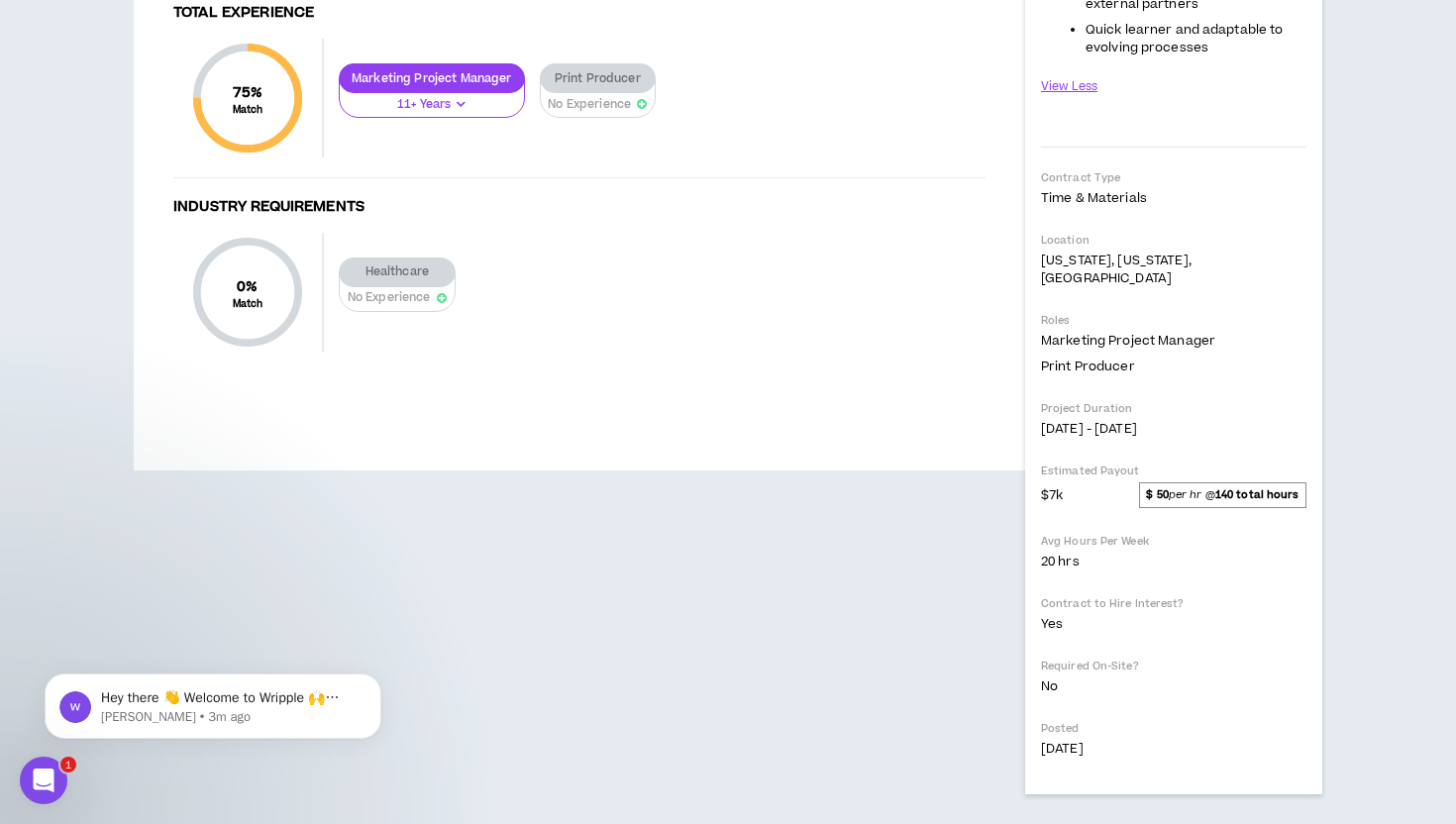 click on "No Experience" at bounding box center [397, 292] 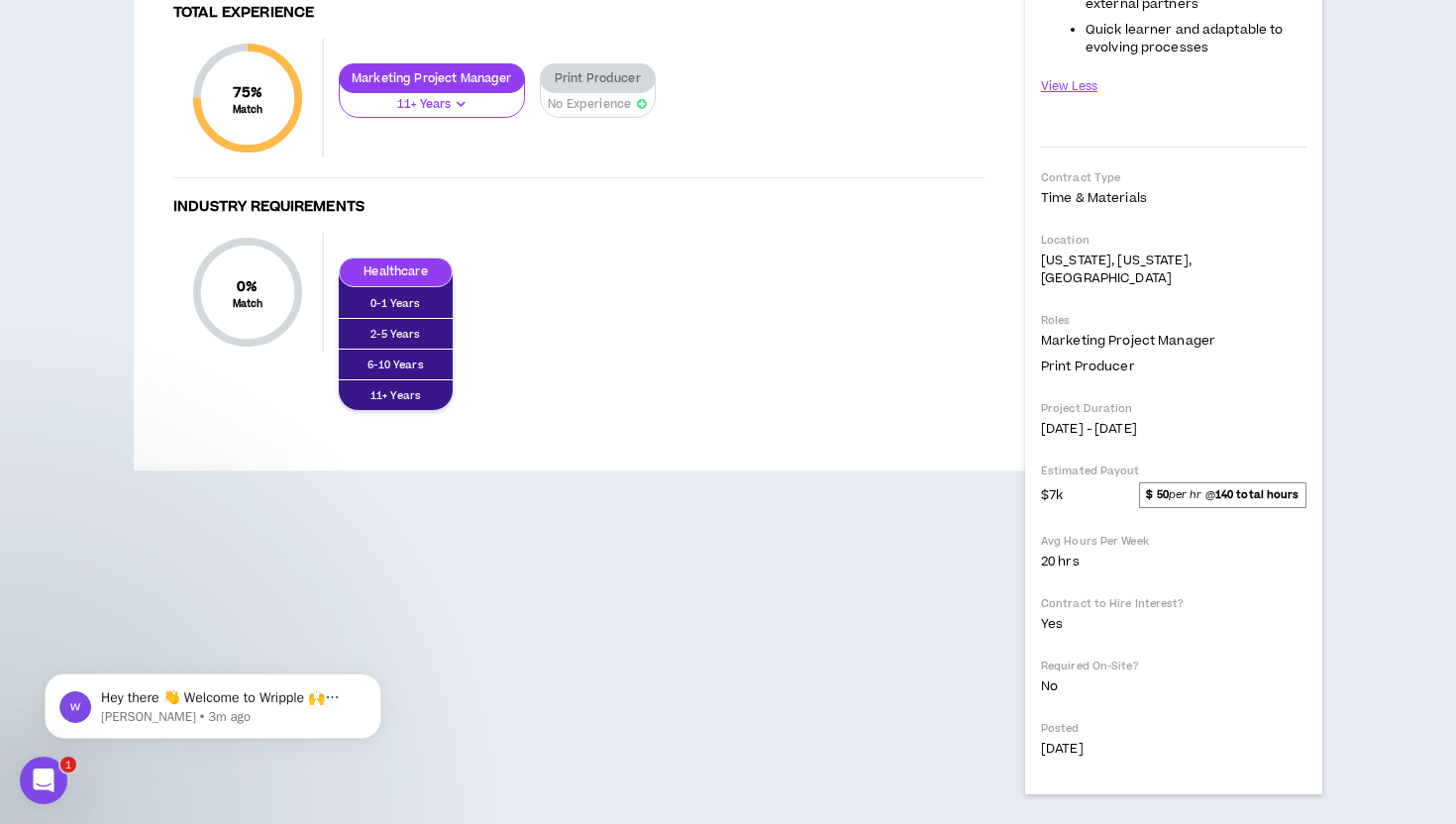 click on "Healthcare 0-1 Years 2-5 Years 6-10 Years 11+ Years" at bounding box center [655, 292] 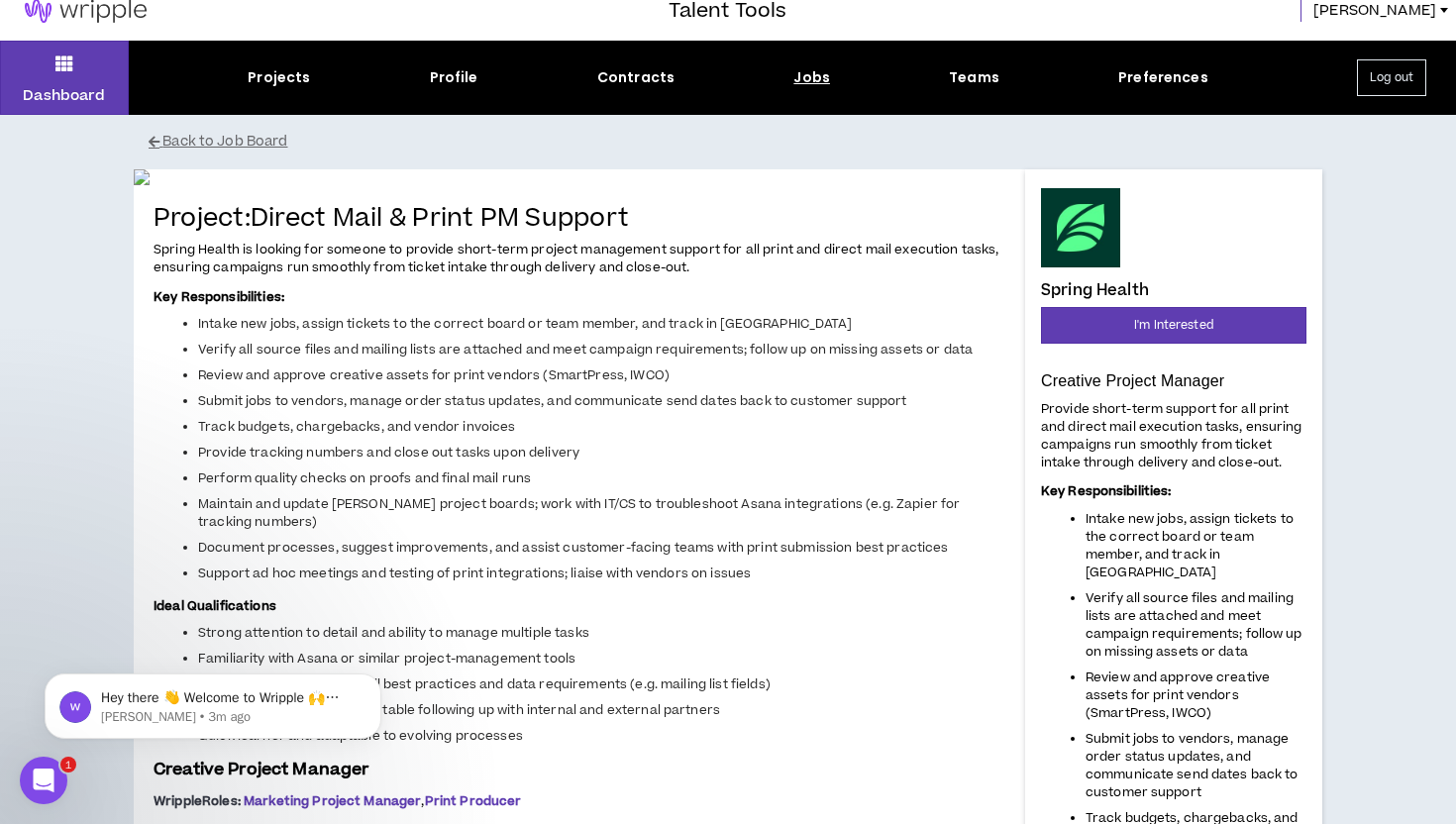 scroll, scrollTop: 0, scrollLeft: 0, axis: both 